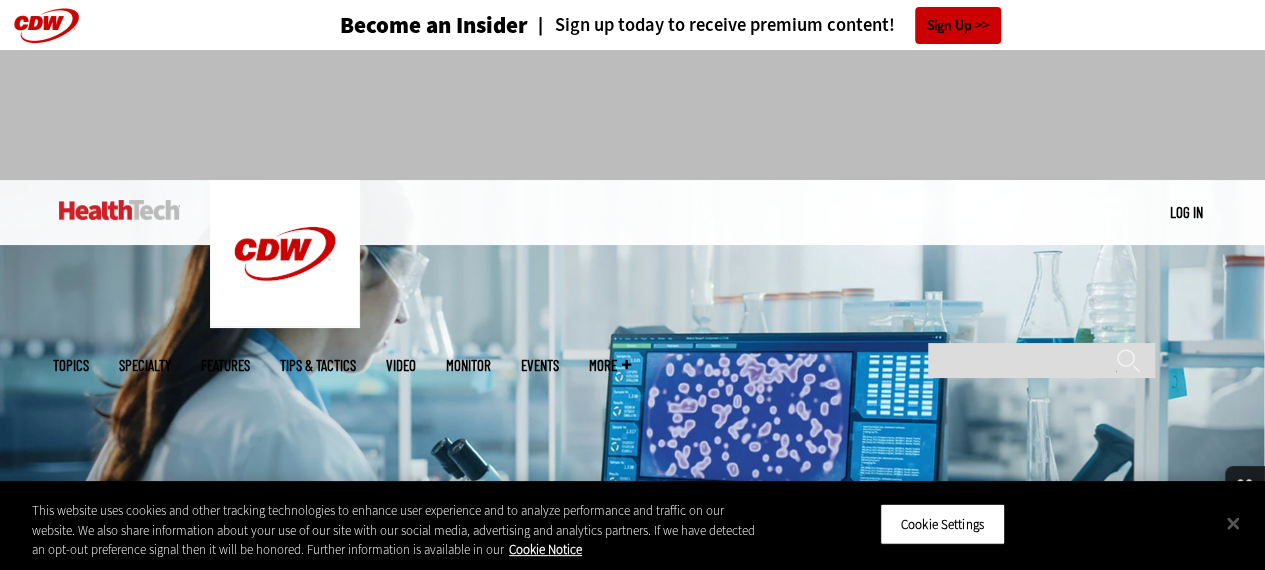 scroll, scrollTop: 0, scrollLeft: 0, axis: both 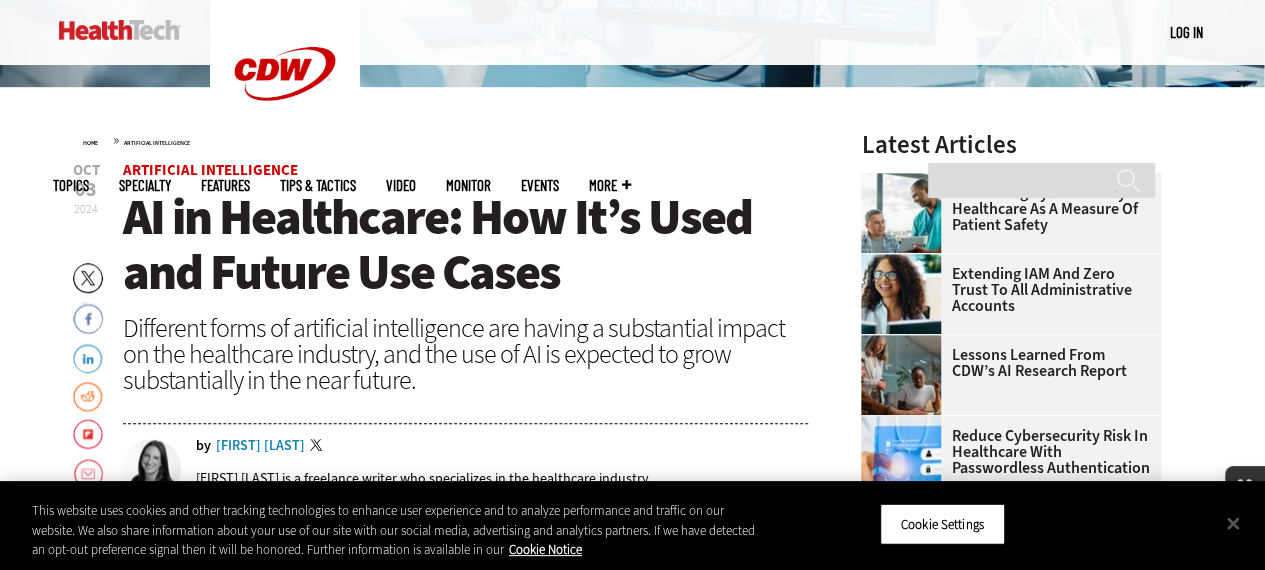 drag, startPoint x: 0, startPoint y: 0, endPoint x: 1279, endPoint y: 95, distance: 1282.5233 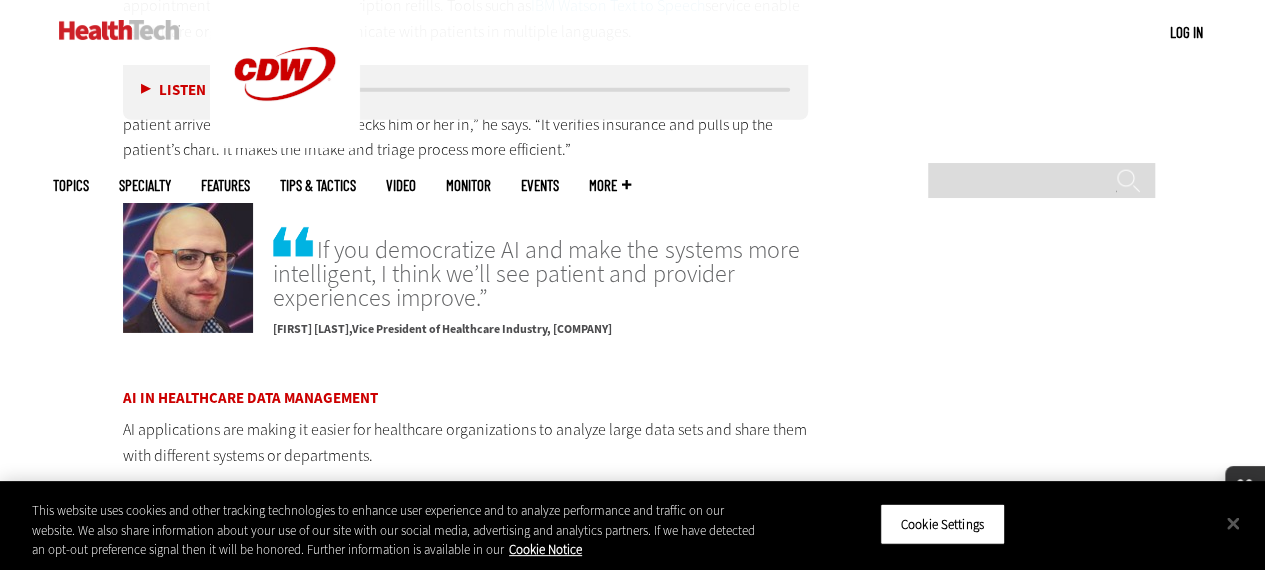 scroll, scrollTop: 3226, scrollLeft: 0, axis: vertical 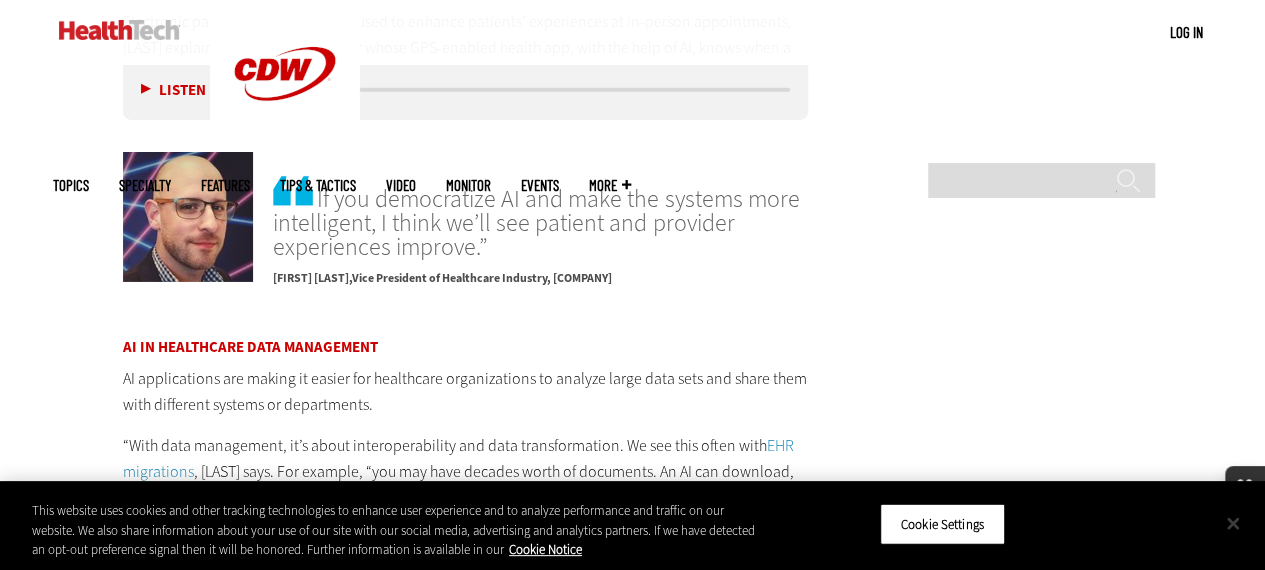 click at bounding box center (1233, 523) 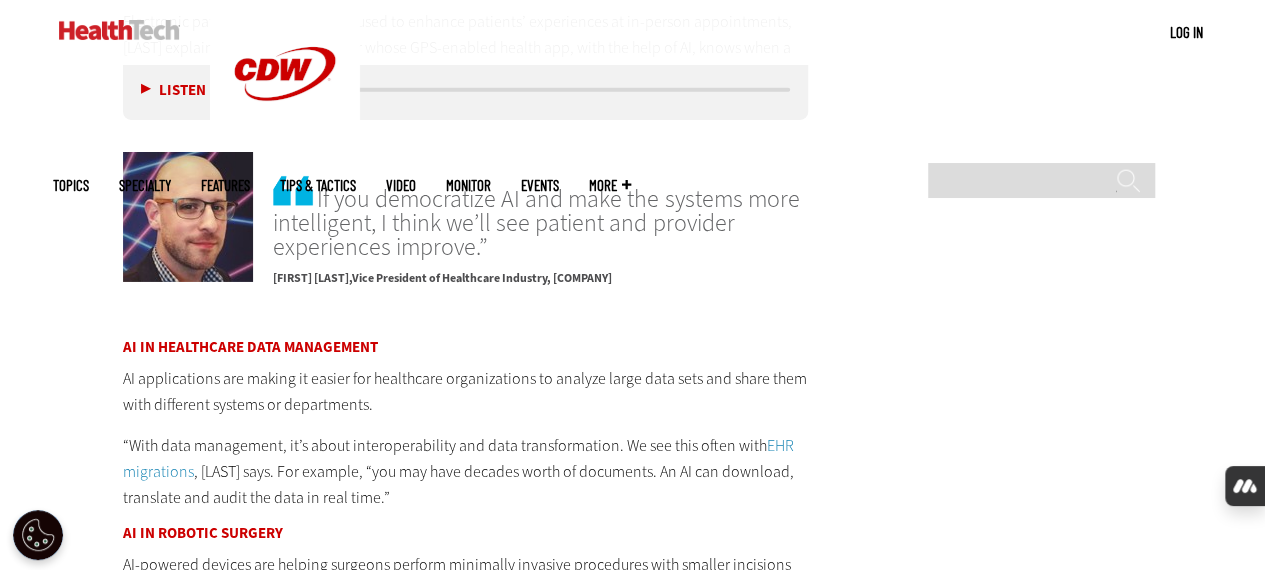 scroll, scrollTop: 3260, scrollLeft: 0, axis: vertical 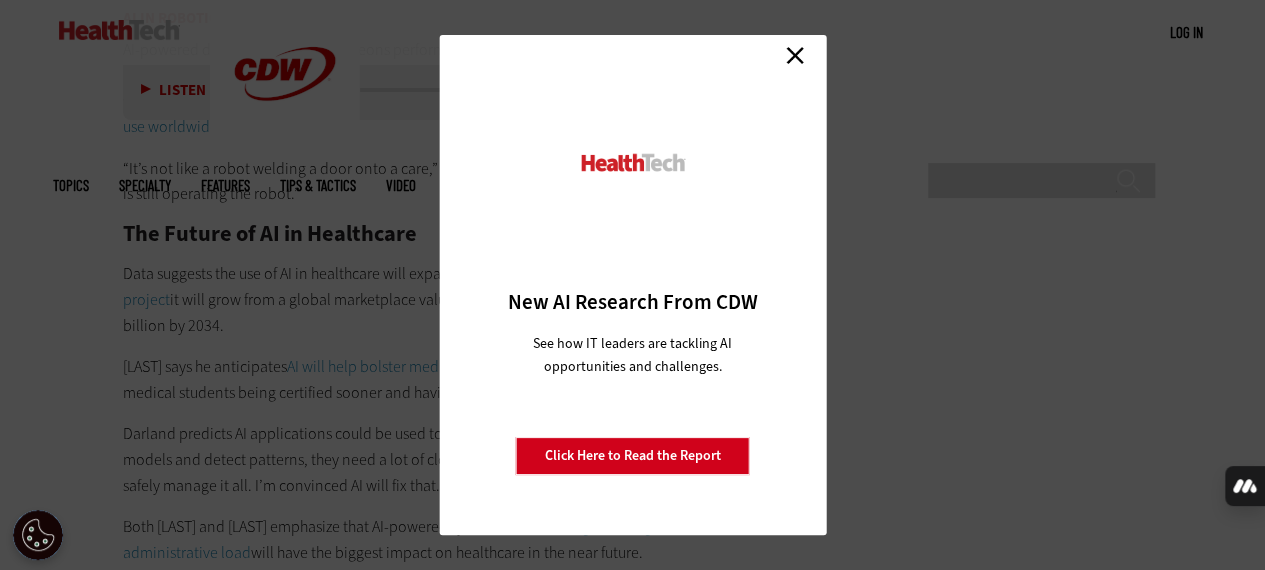 click on "Close" at bounding box center (795, 55) 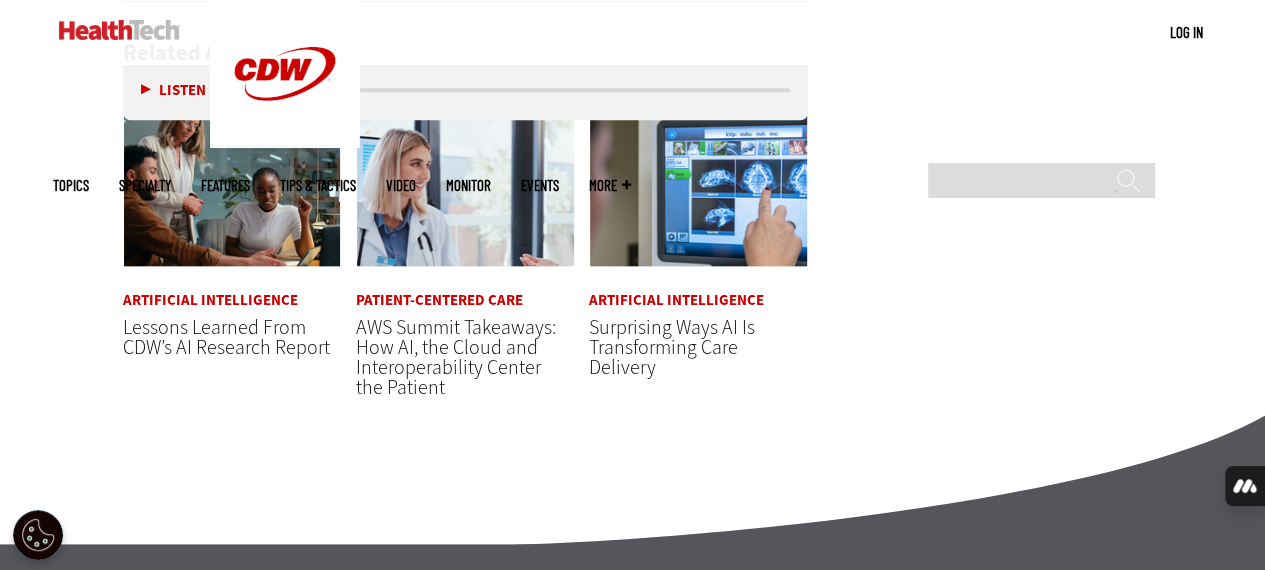 scroll, scrollTop: 4847, scrollLeft: 0, axis: vertical 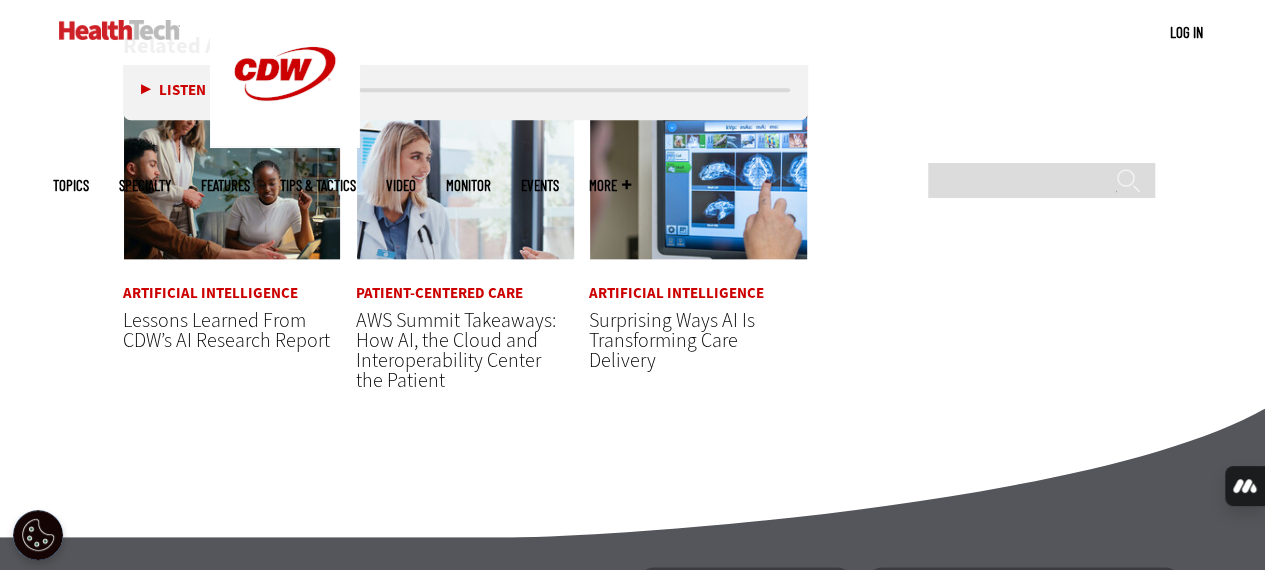 click on "Surprising Ways AI Is Transforming Care Delivery" at bounding box center (672, 340) 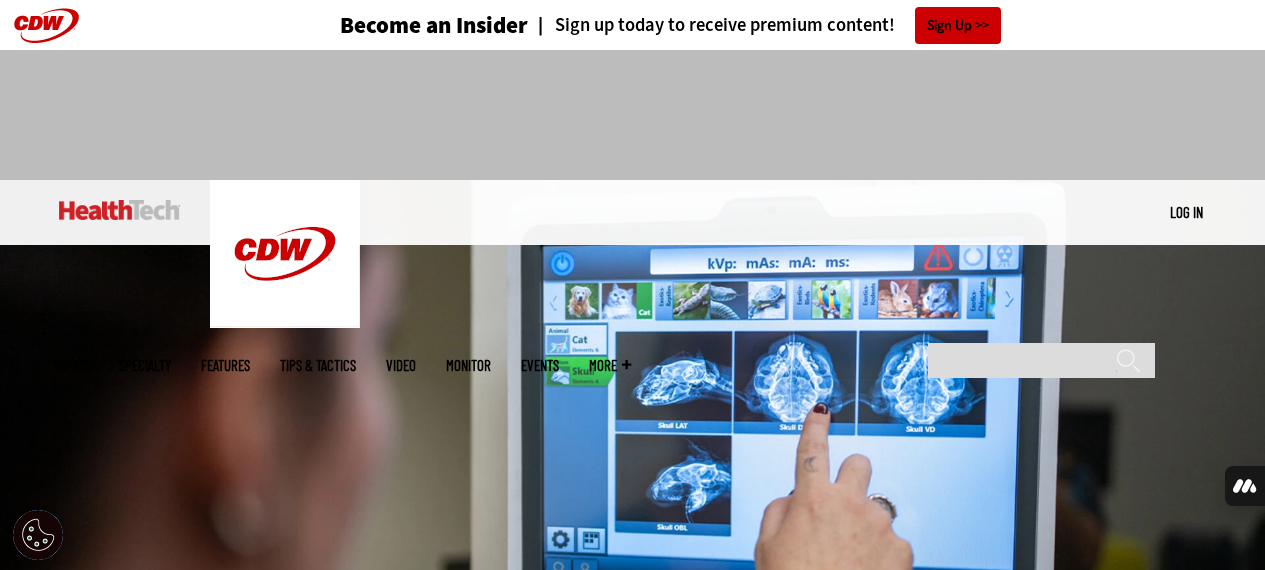 scroll, scrollTop: 0, scrollLeft: 0, axis: both 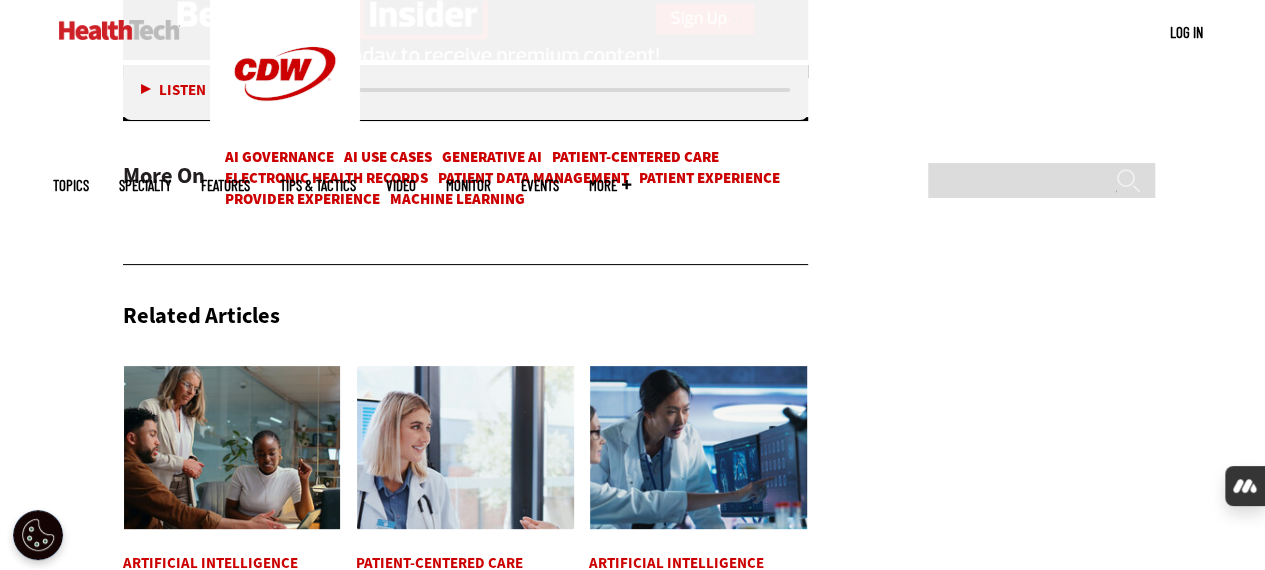 drag, startPoint x: 1279, startPoint y: 106, endPoint x: 1279, endPoint y: 441, distance: 335 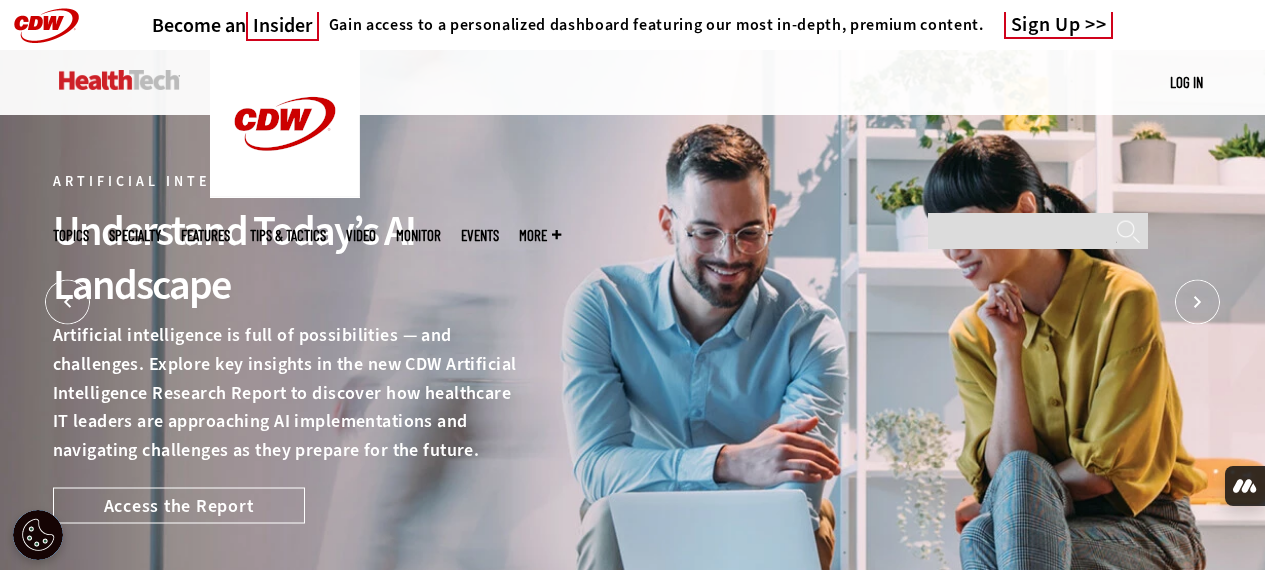 scroll, scrollTop: 0, scrollLeft: 0, axis: both 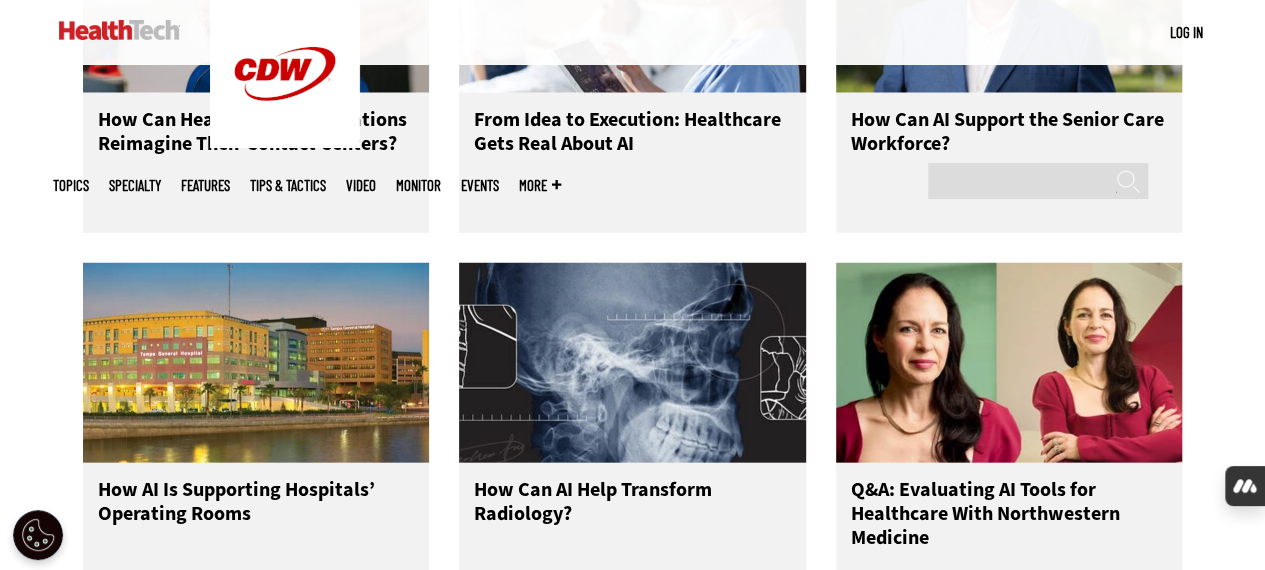 drag, startPoint x: 1279, startPoint y: 393, endPoint x: 730, endPoint y: 267, distance: 563.2735 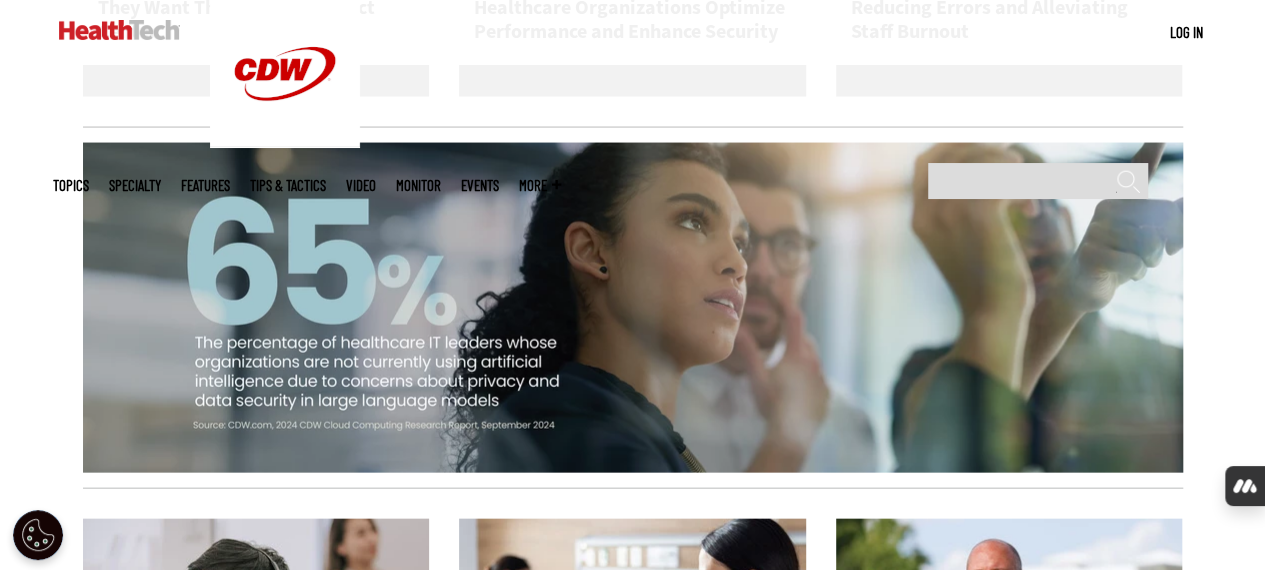 scroll, scrollTop: 1988, scrollLeft: 0, axis: vertical 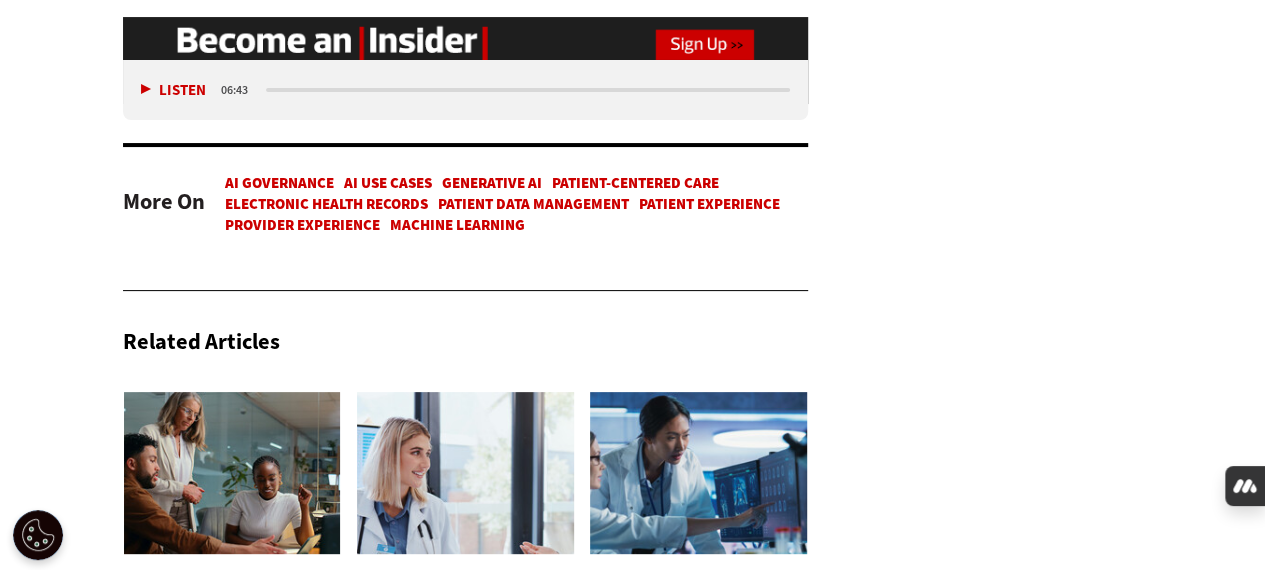 click on "Patient-Centered Care" at bounding box center [635, 183] 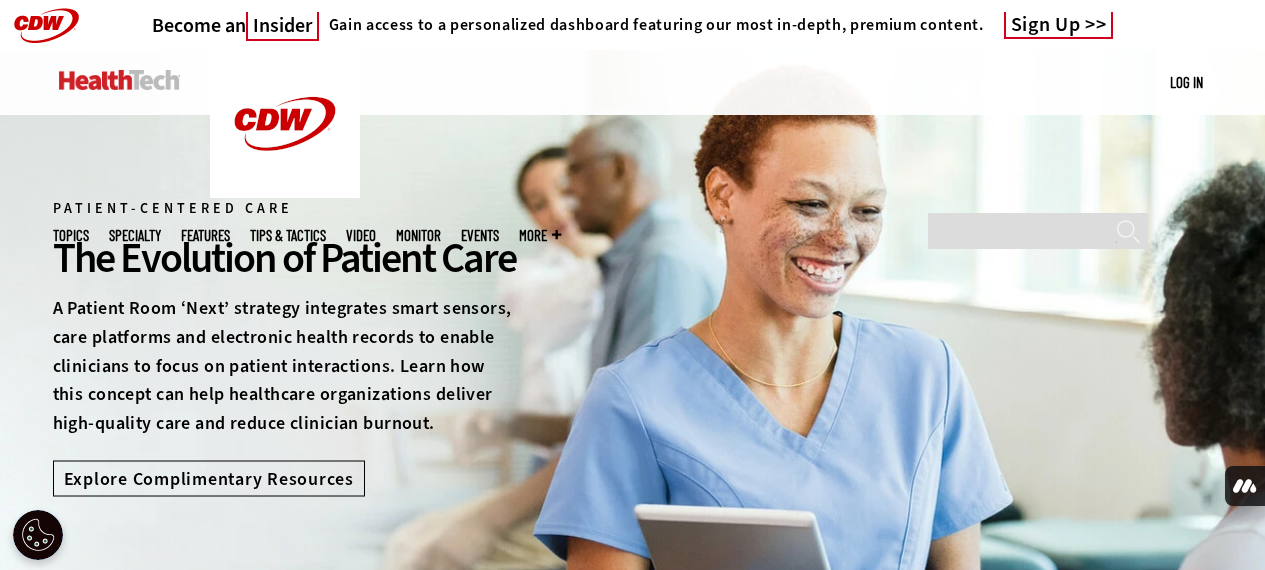 scroll, scrollTop: 0, scrollLeft: 0, axis: both 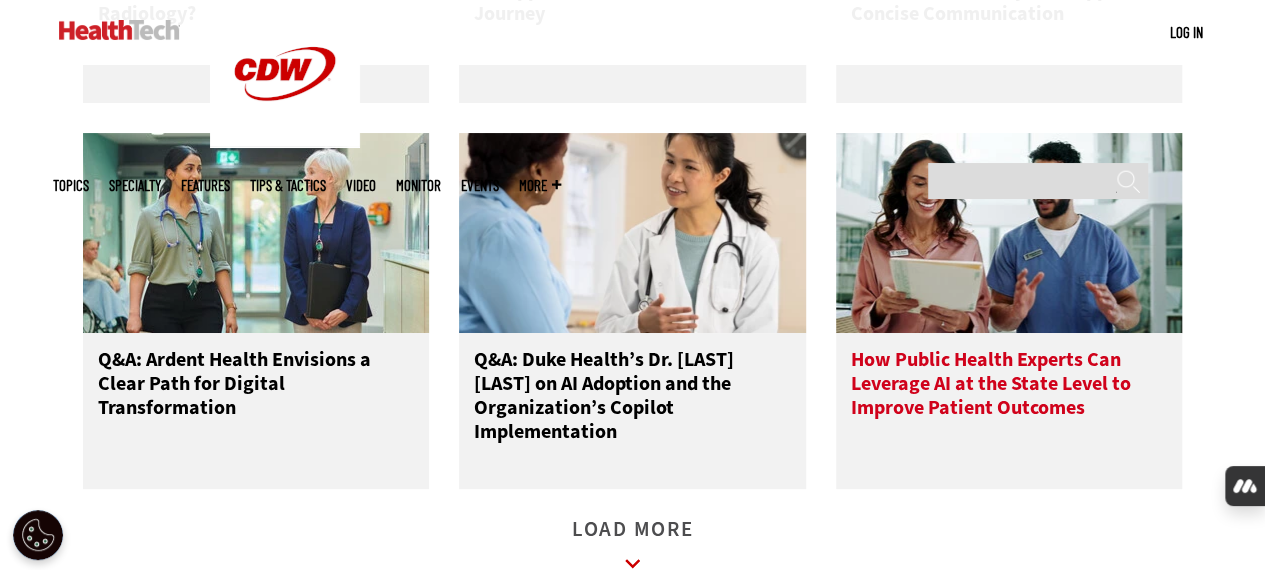 click on "How Public Health Experts Can Leverage AI at the State Level to Improve Patient Outcomes" at bounding box center [1009, 396] 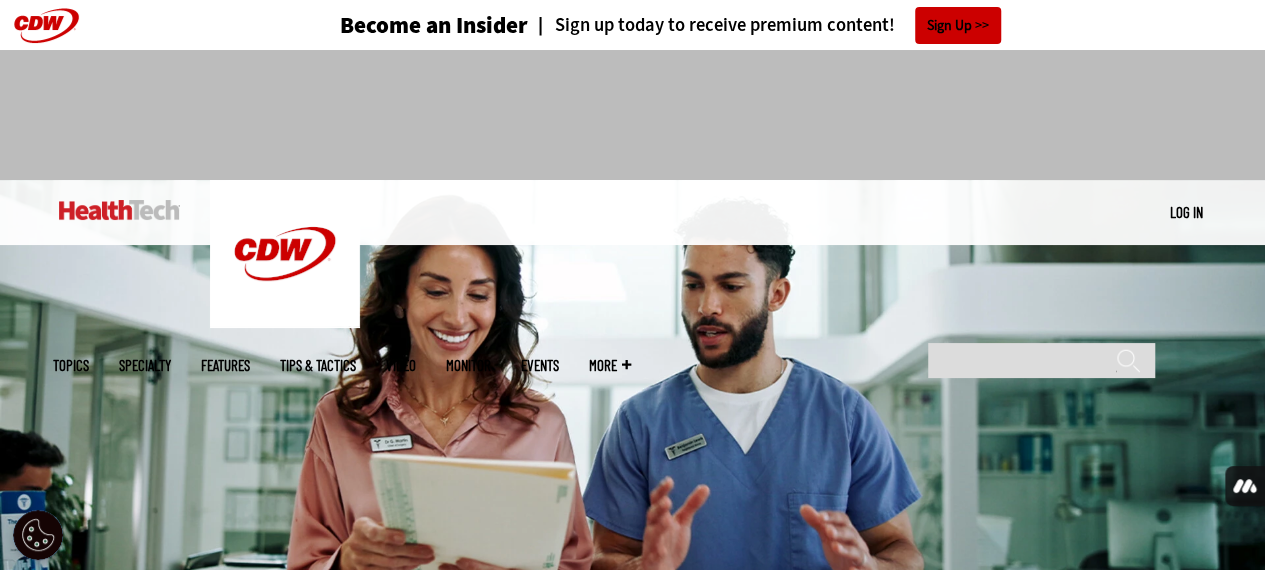 scroll, scrollTop: 0, scrollLeft: 0, axis: both 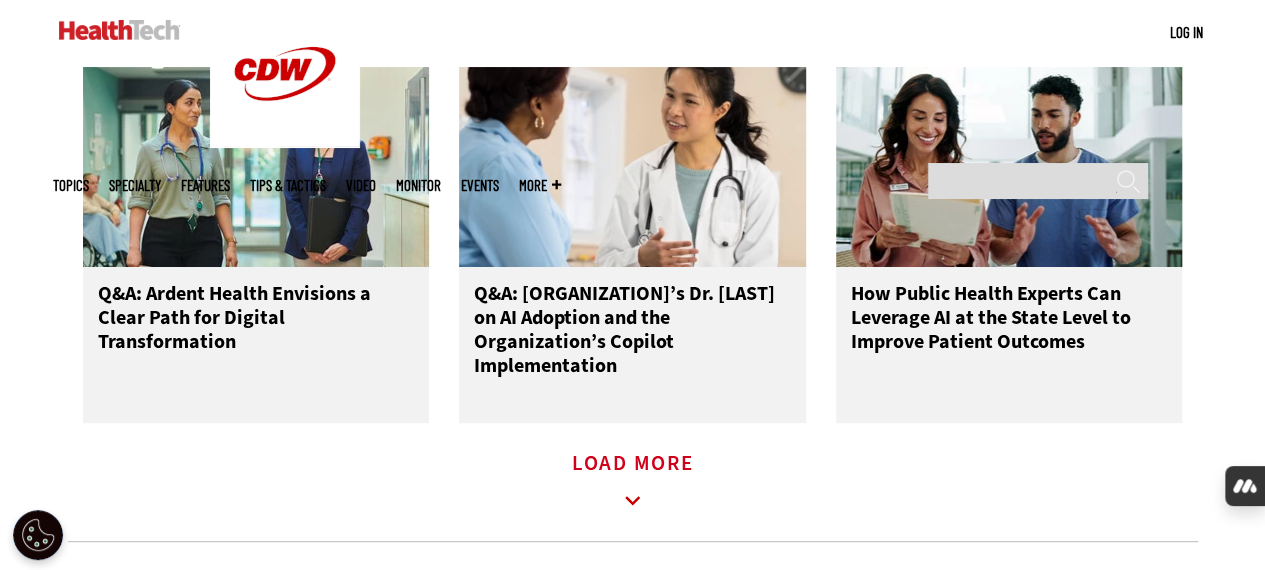 click 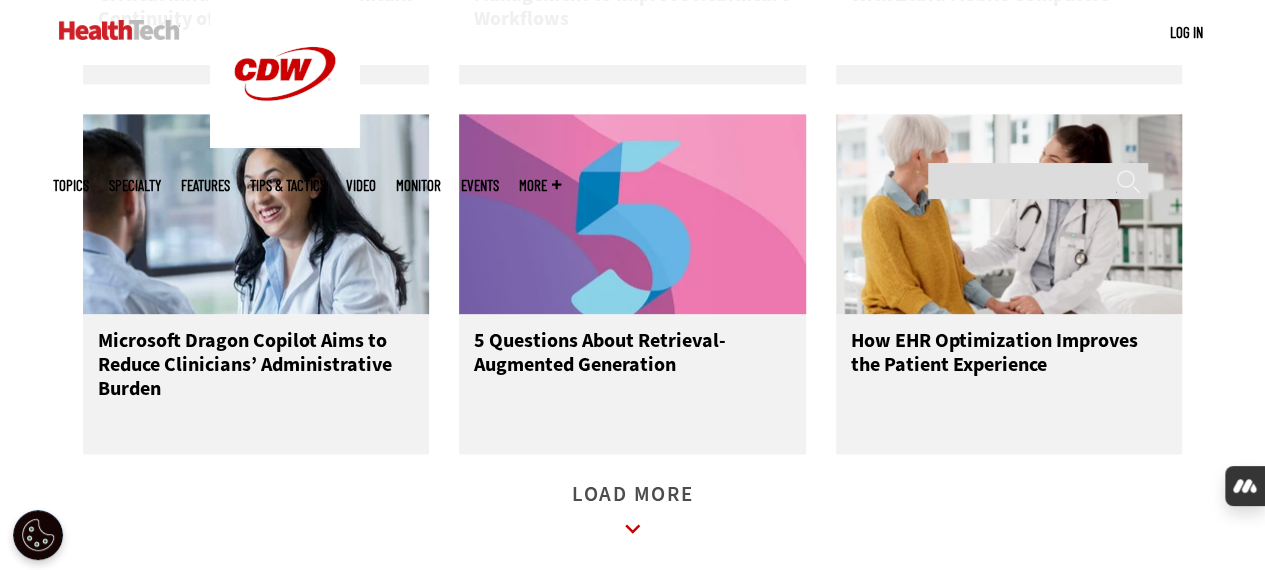 scroll, scrollTop: 5047, scrollLeft: 0, axis: vertical 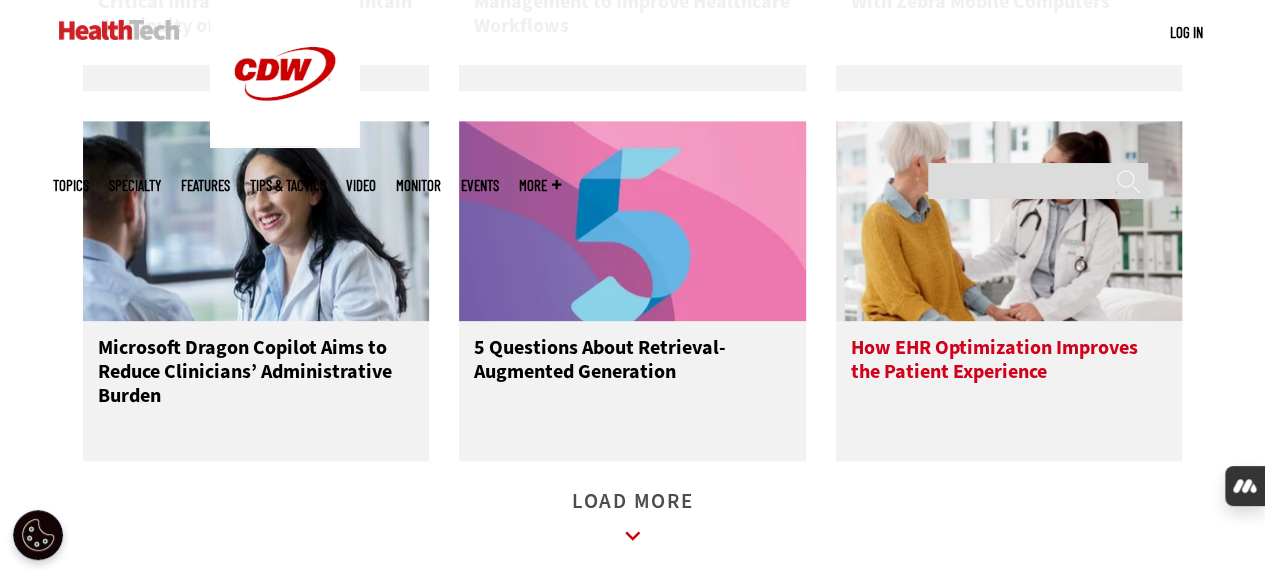 click on "How EHR Optimization Improves the Patient Experience" at bounding box center [1009, 376] 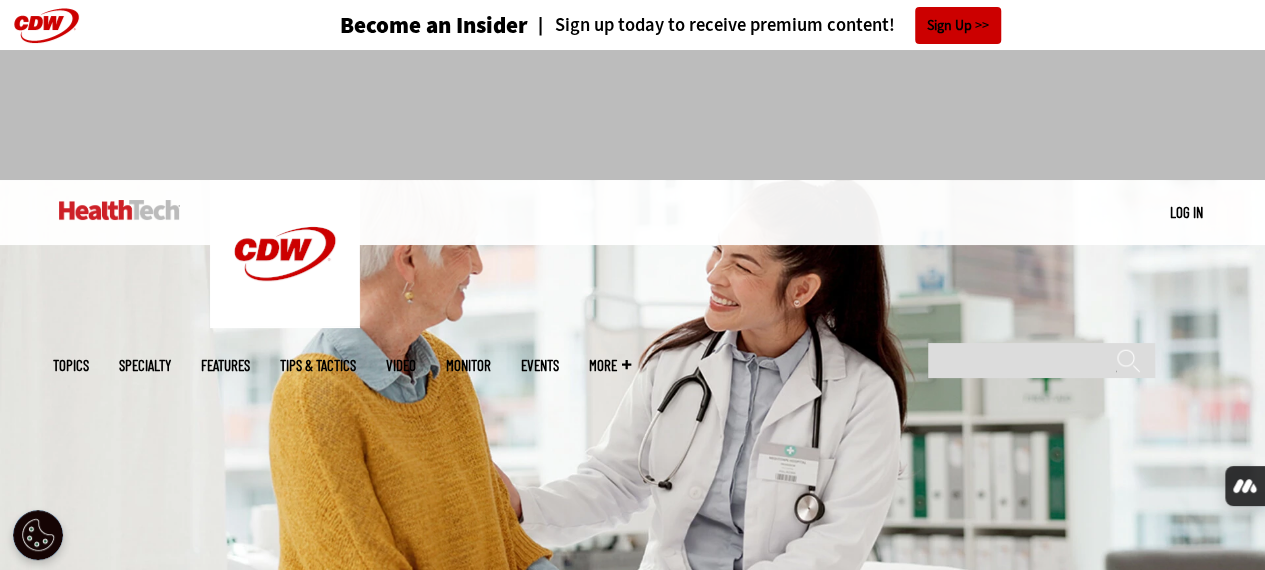 scroll, scrollTop: 0, scrollLeft: 0, axis: both 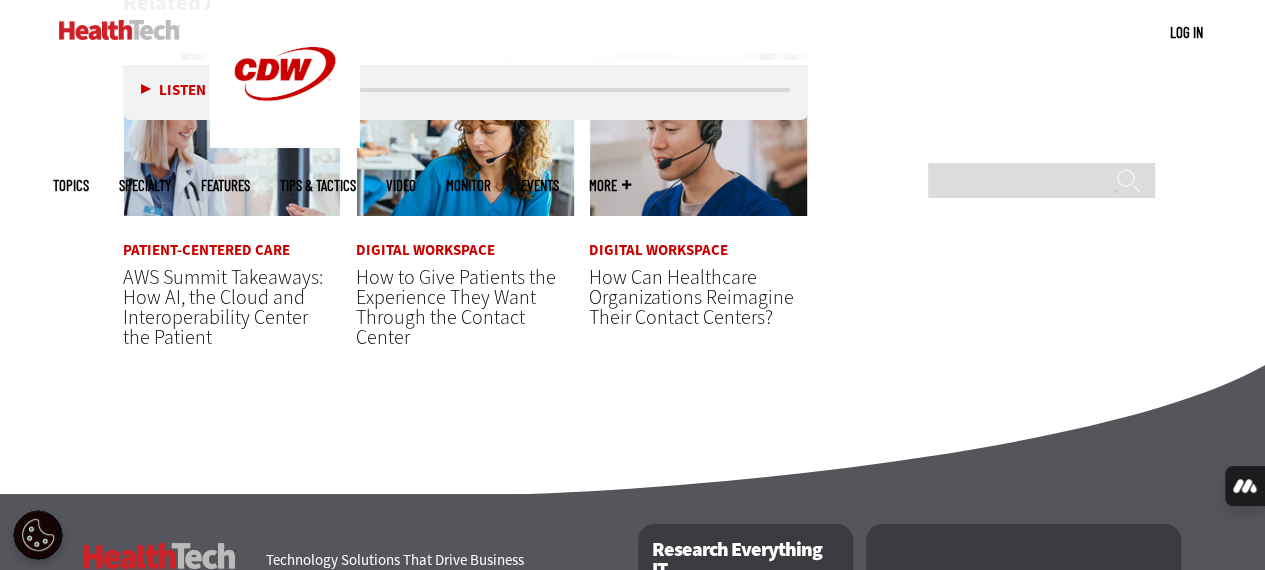 click on "AWS Summit Takeaways: How AI, the Cloud and Interoperability Center the Patient" at bounding box center [223, 307] 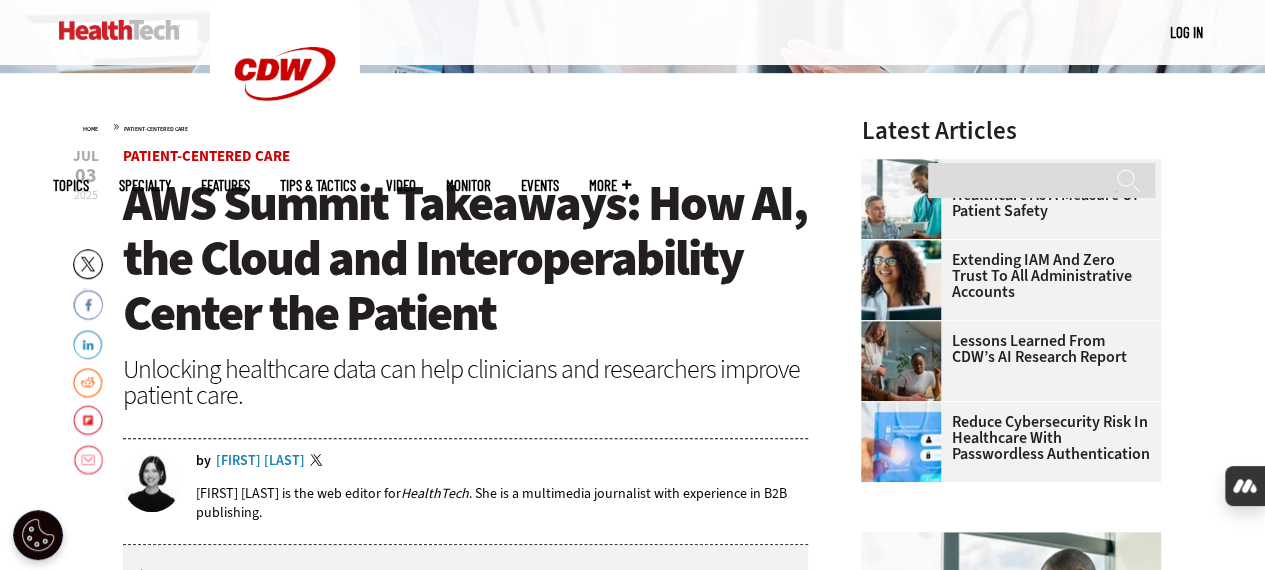 scroll, scrollTop: 0, scrollLeft: 0, axis: both 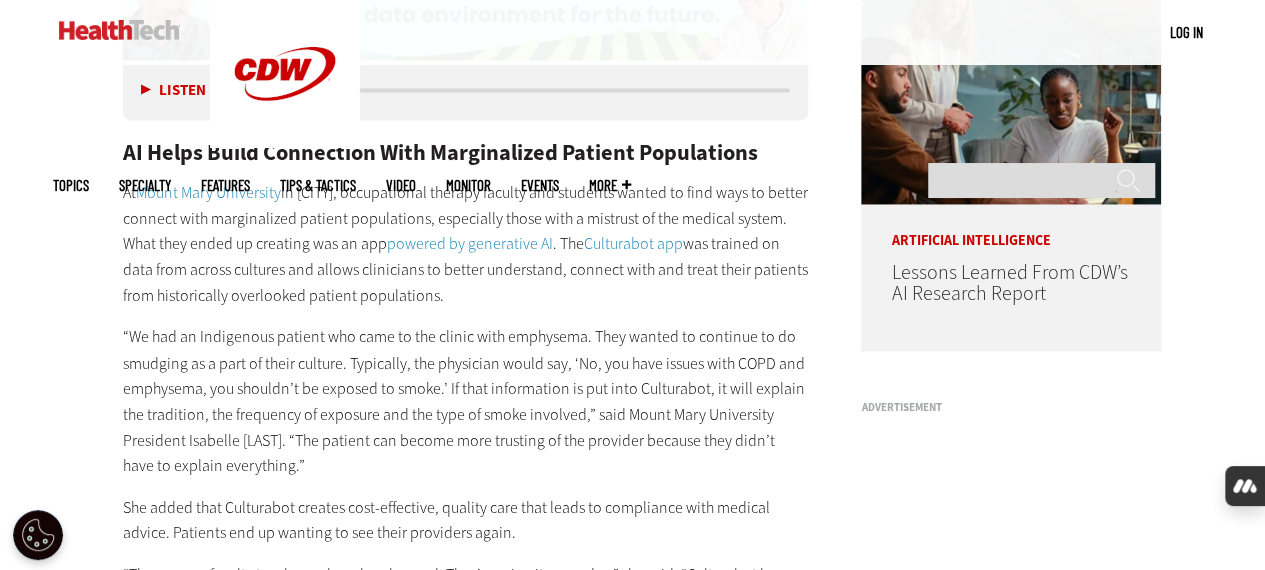 click on "“We had an Indigenous patient who came to the clinic with emphysema. They wanted to continue to do smudging as a part of their culture. Typically, the physician would say, ‘No, you have issues with COPD and emphysema, you shouldn’t be exposed to smoke.’ If that information is put into Culturabot, it will explain the tradition, the frequency of exposure and the type of smoke involved,” said Mount Mary University President Isabelle [LAST]. “The patient can become more trusting of the provider because they didn’t have to explain everything.”" at bounding box center [466, 401] 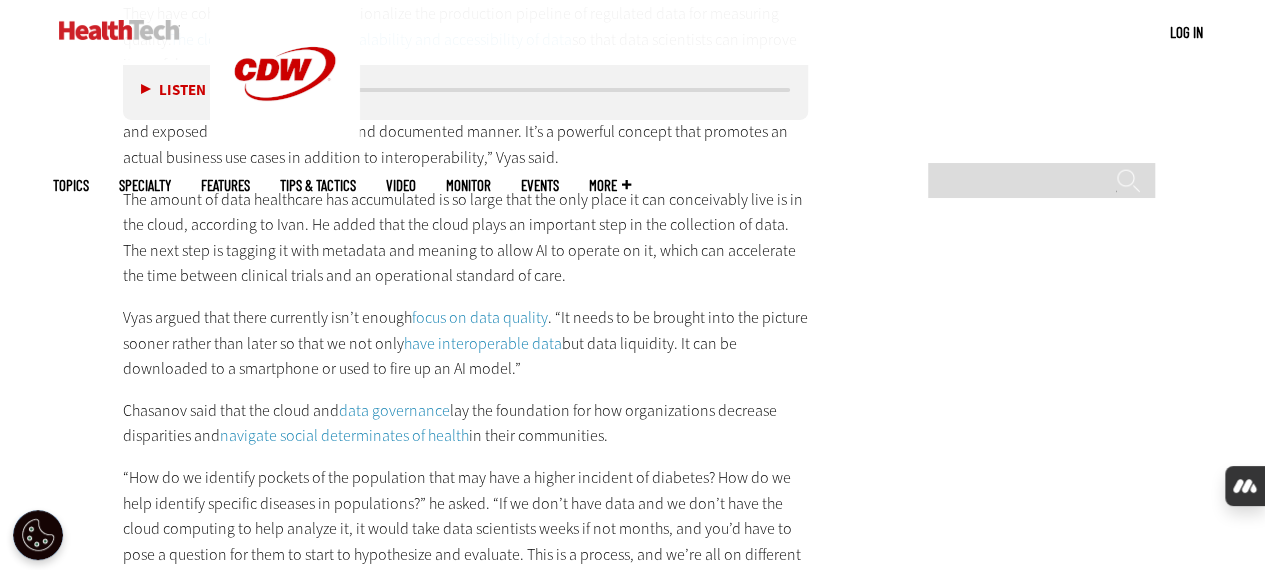 scroll, scrollTop: 3543, scrollLeft: 0, axis: vertical 